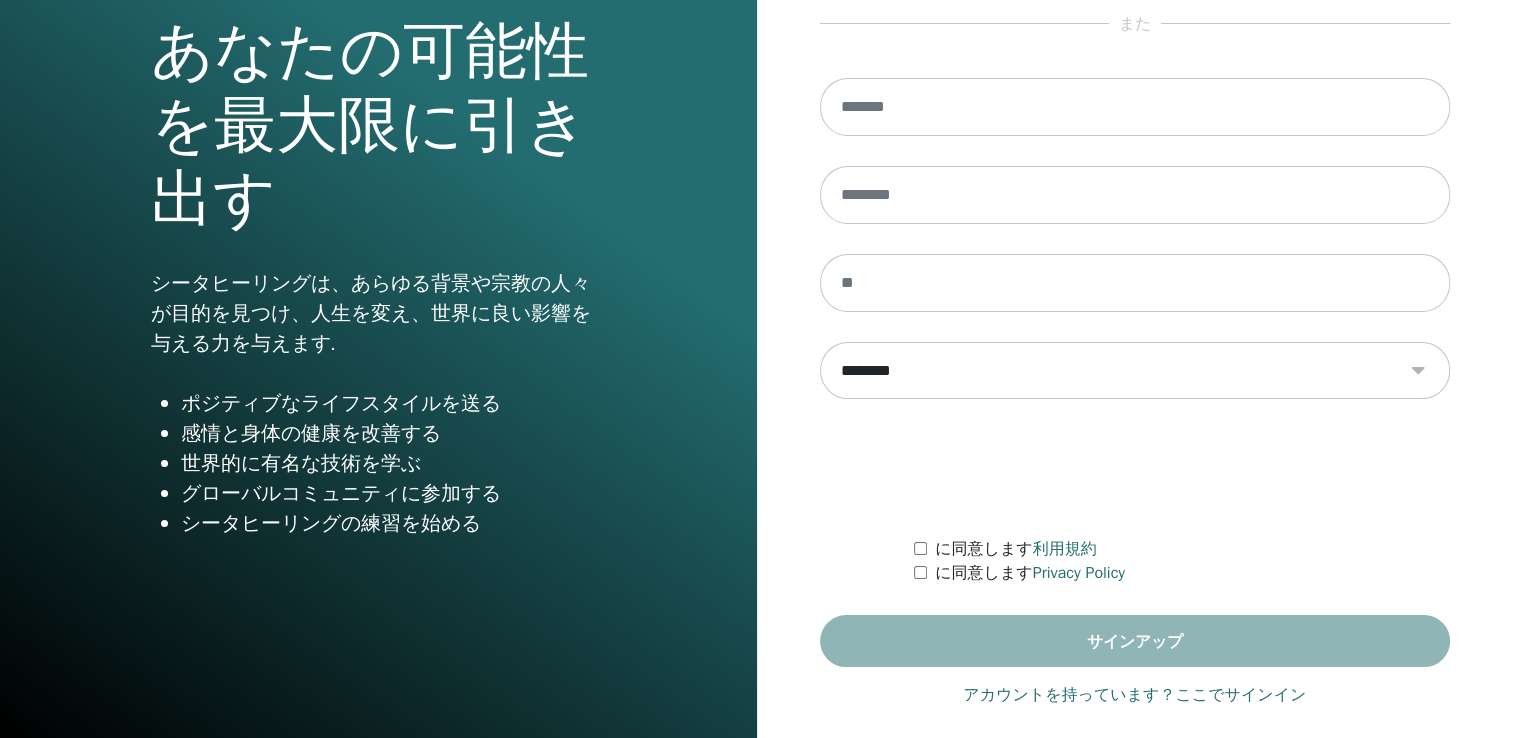 scroll, scrollTop: 221, scrollLeft: 0, axis: vertical 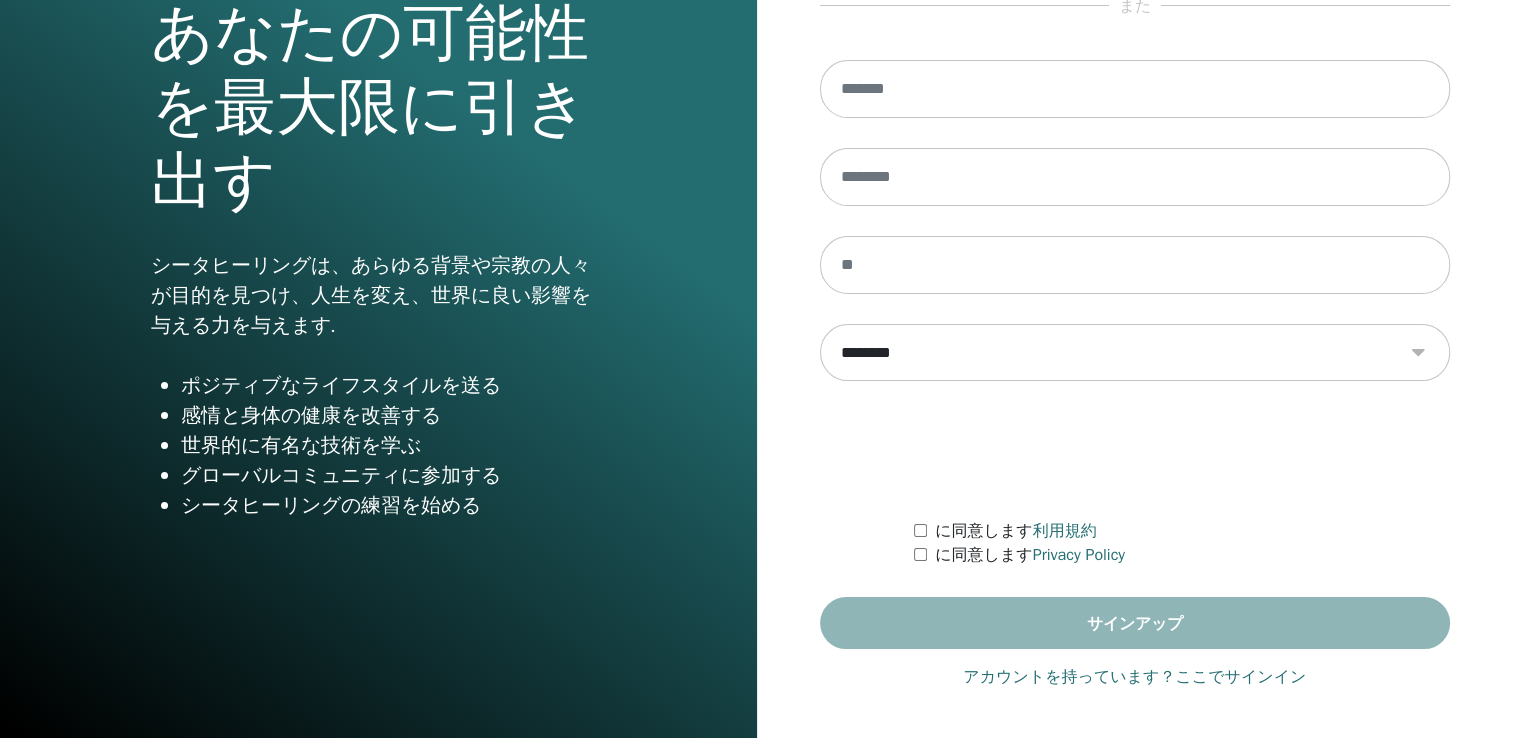 type on "**********" 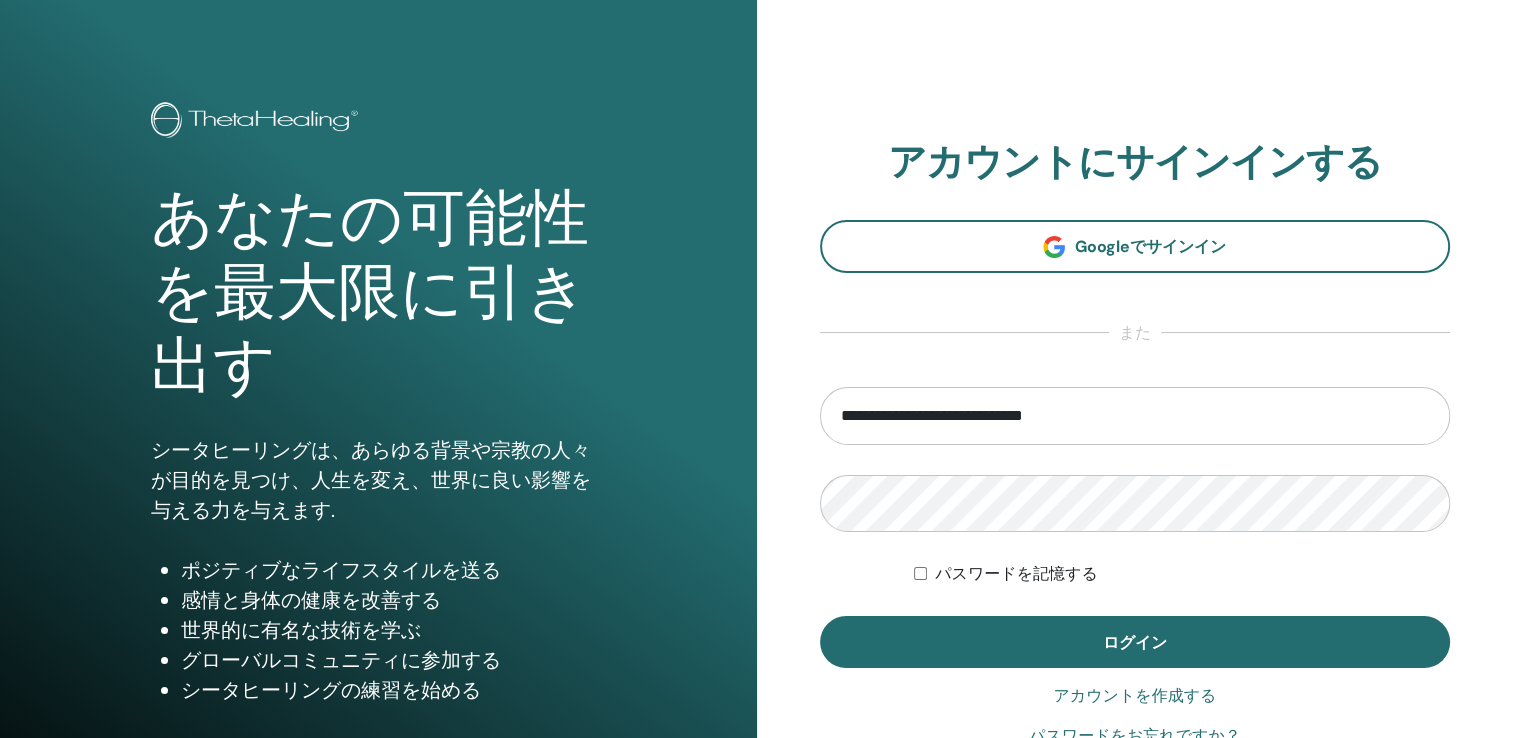 scroll, scrollTop: 0, scrollLeft: 0, axis: both 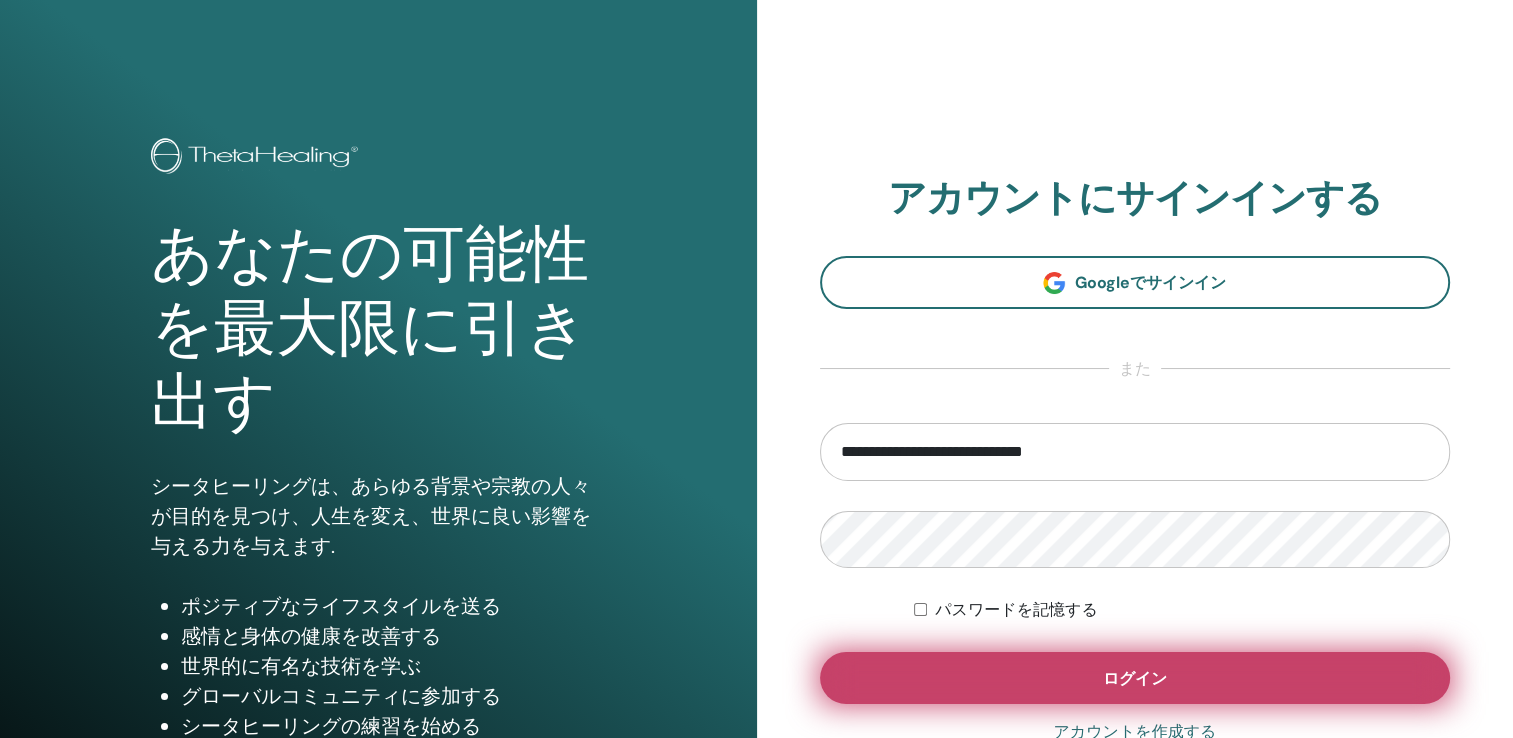 click on "ログイン" at bounding box center [1135, 678] 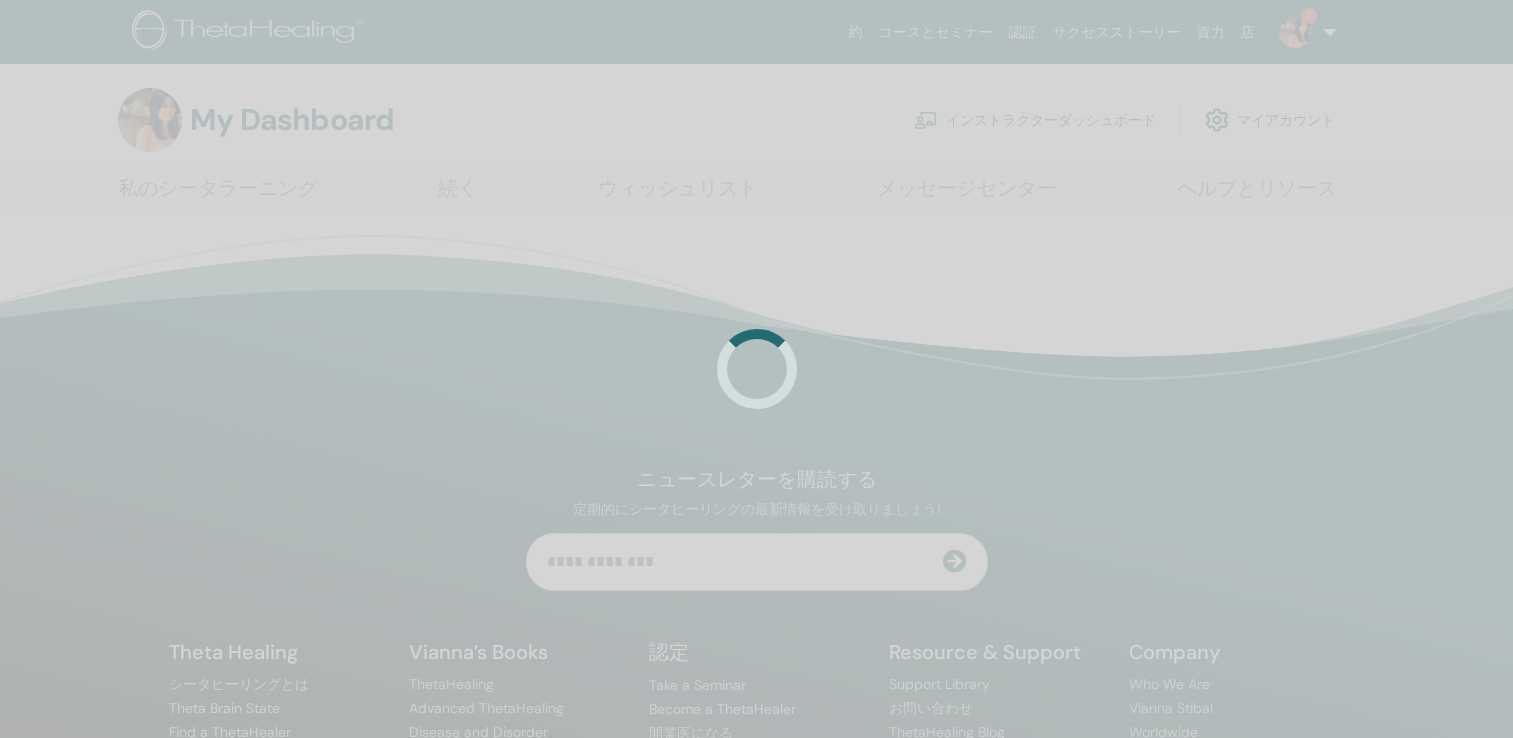 scroll, scrollTop: 0, scrollLeft: 0, axis: both 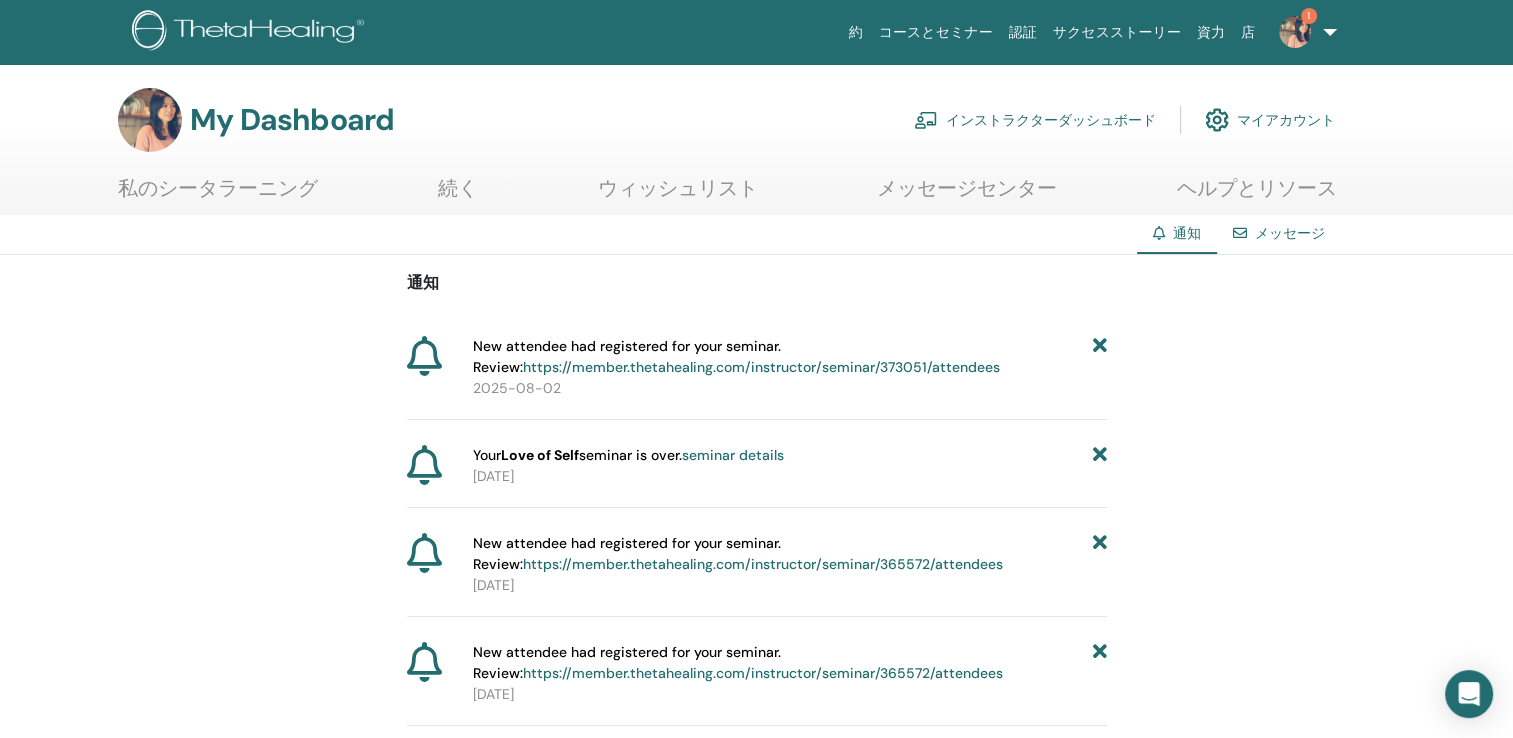 click on "インストラクターダッシュボード" at bounding box center (1035, 120) 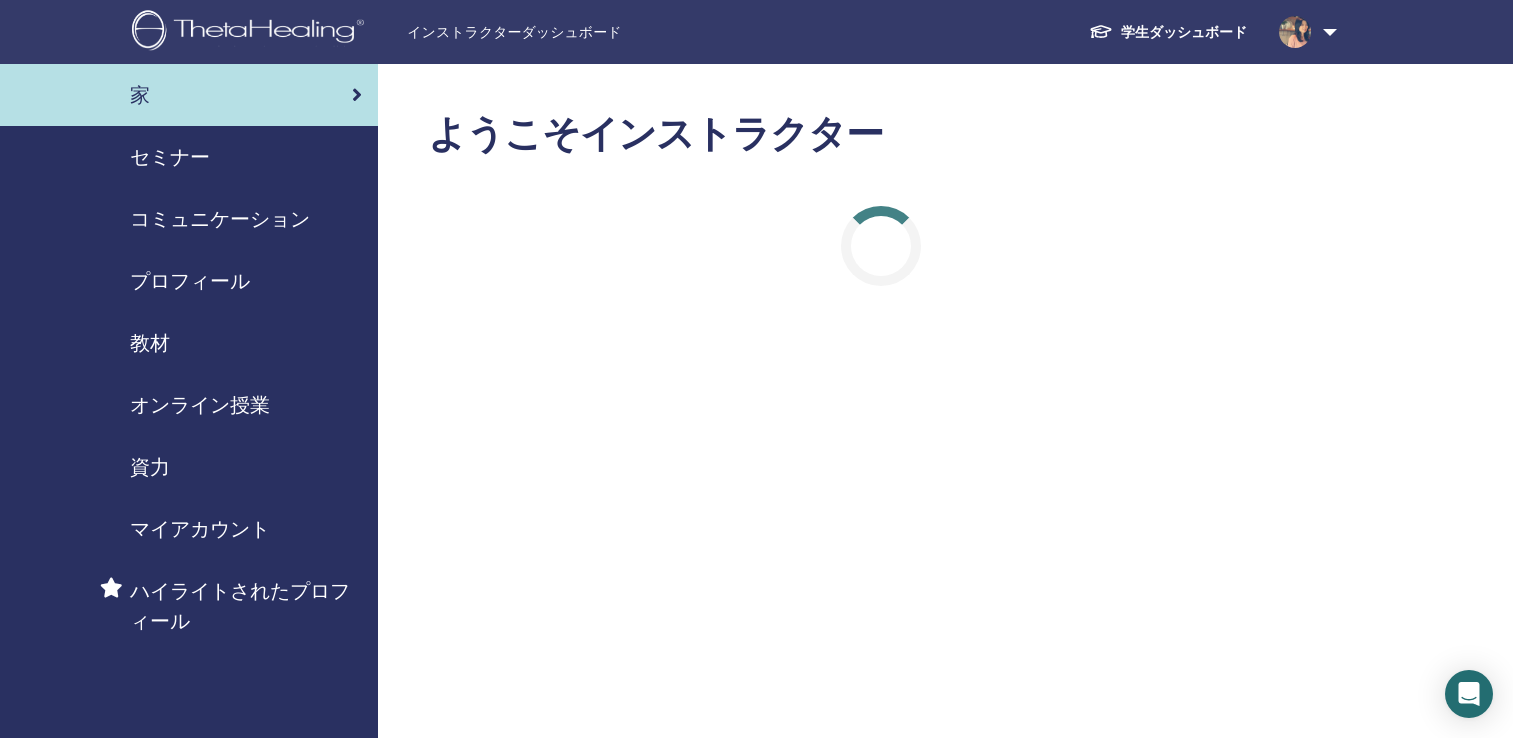 scroll, scrollTop: 0, scrollLeft: 0, axis: both 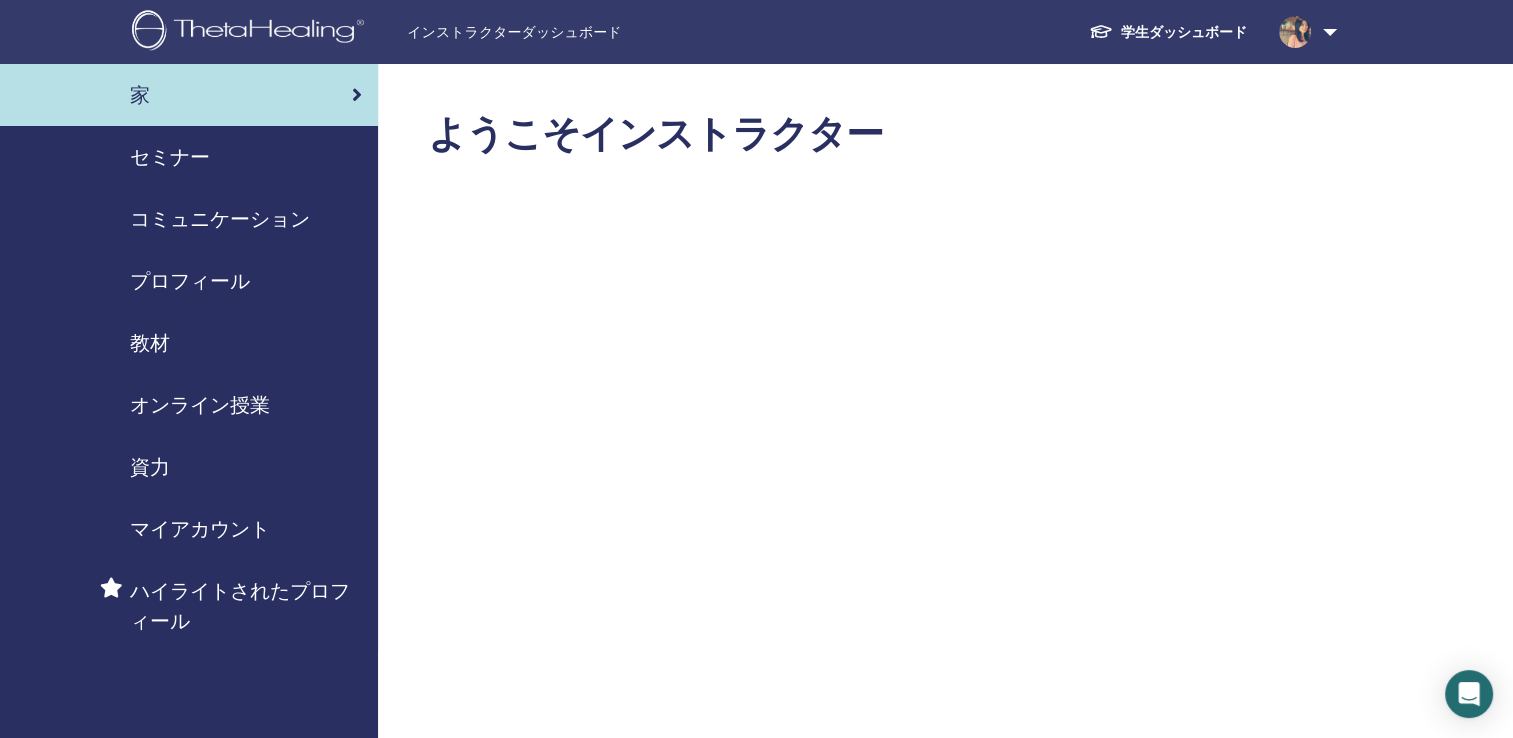 click on "教材" at bounding box center (150, 343) 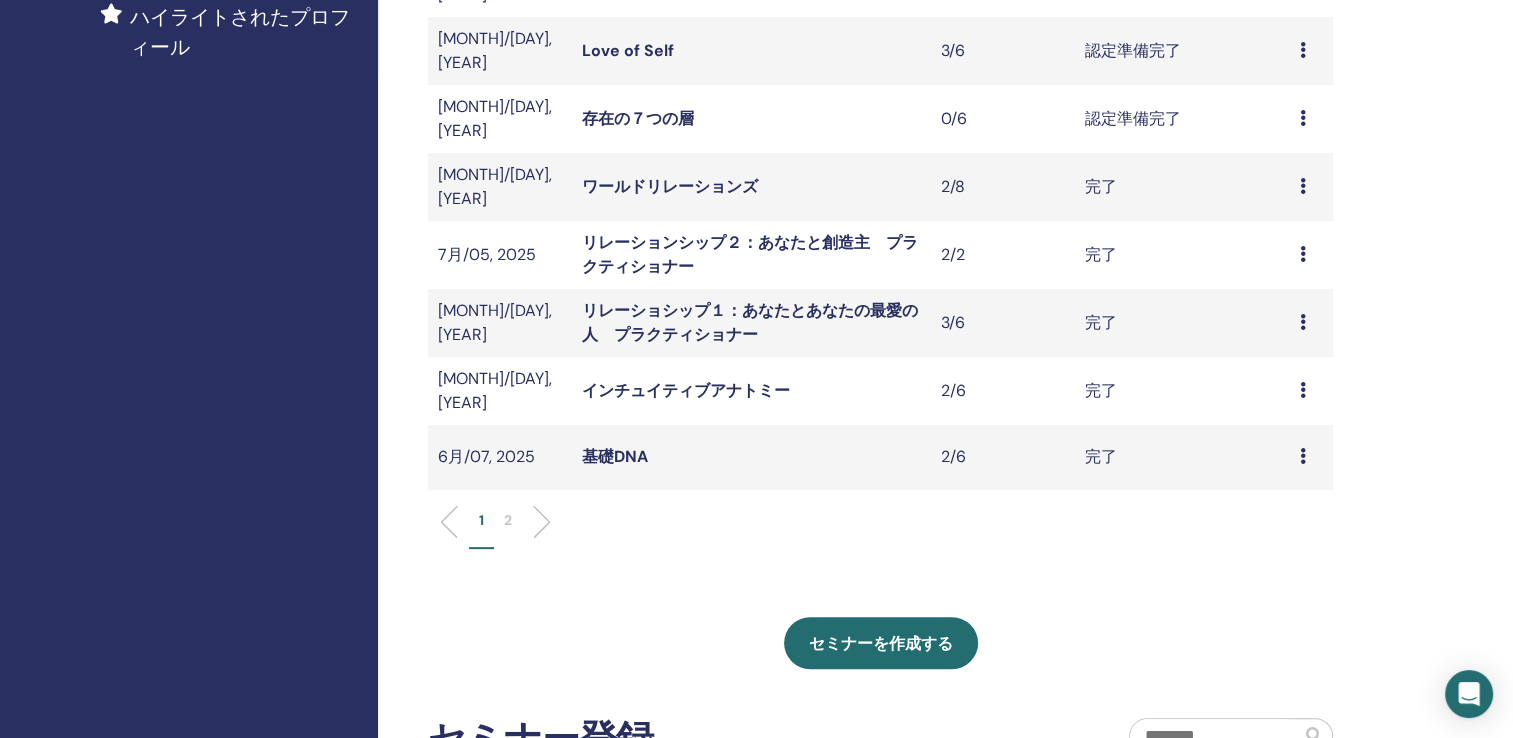 scroll, scrollTop: 600, scrollLeft: 0, axis: vertical 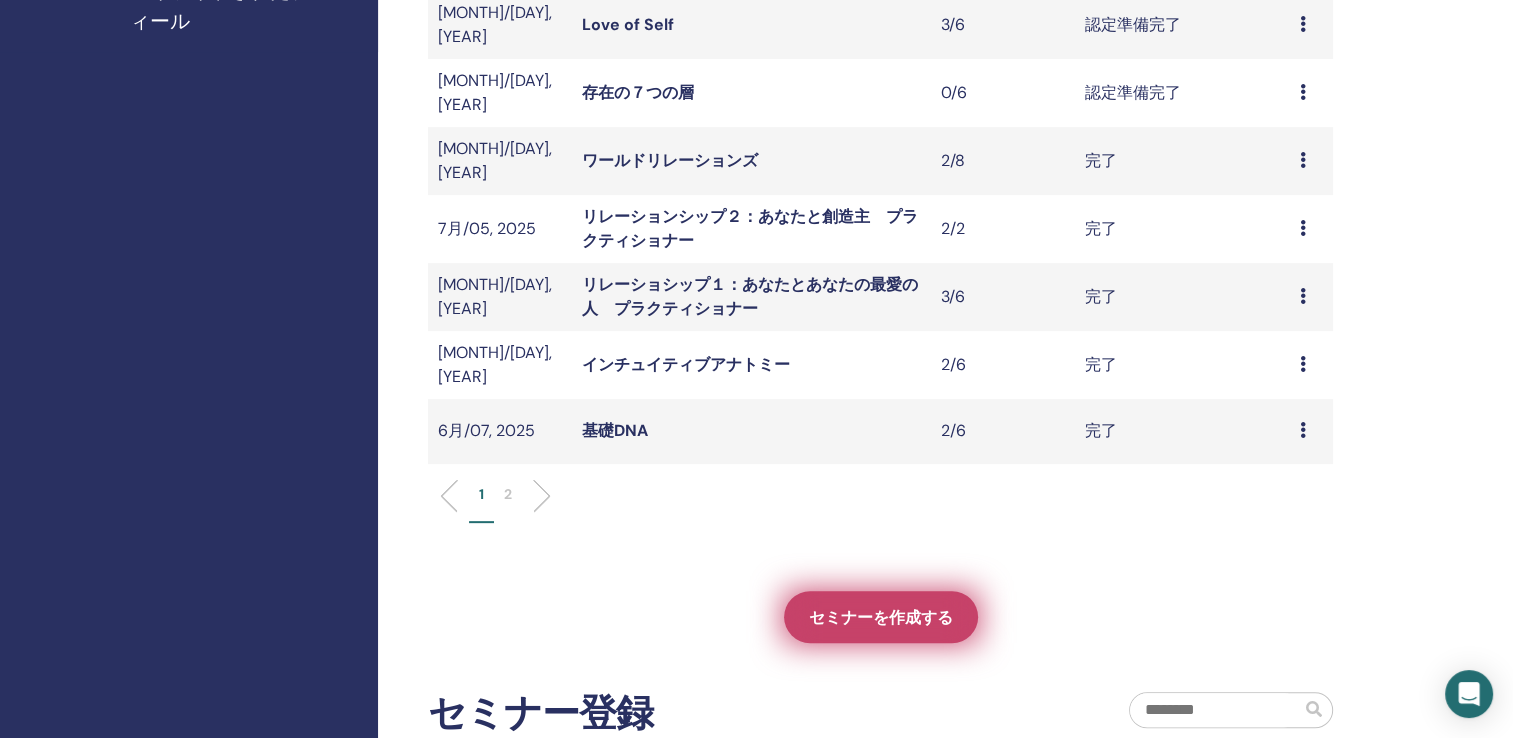 click on "セミナーを作成する" at bounding box center (881, 617) 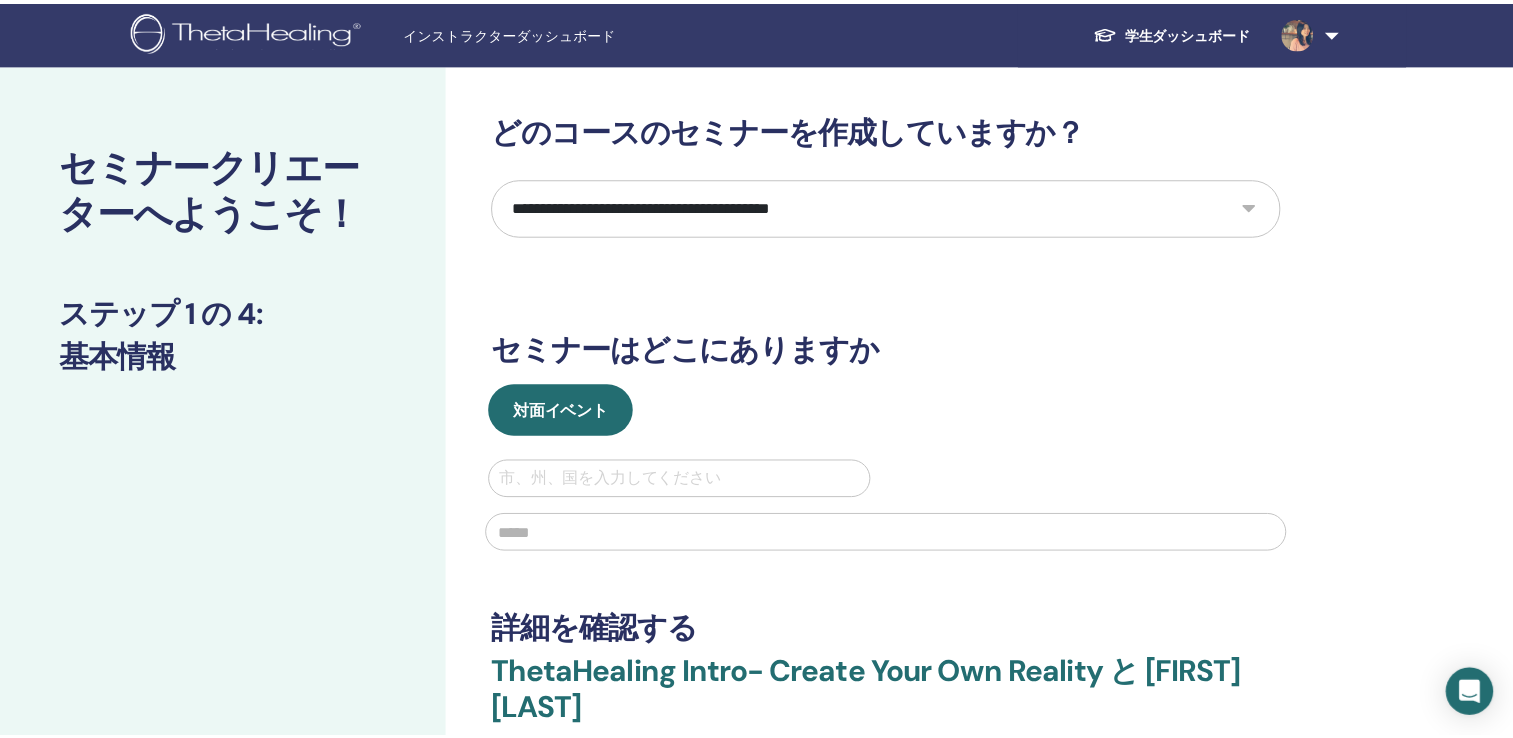 scroll, scrollTop: 0, scrollLeft: 0, axis: both 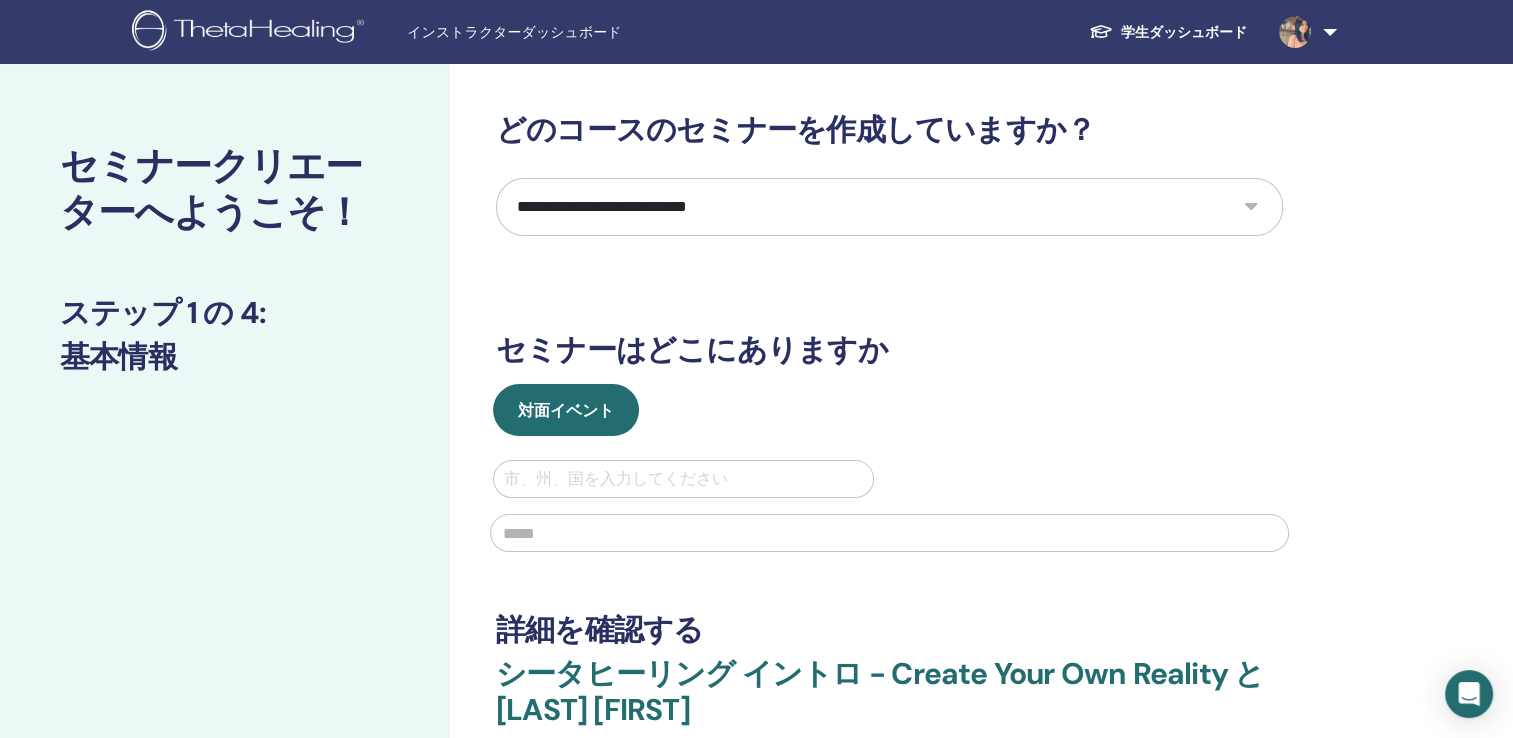click on "**********" at bounding box center (889, 207) 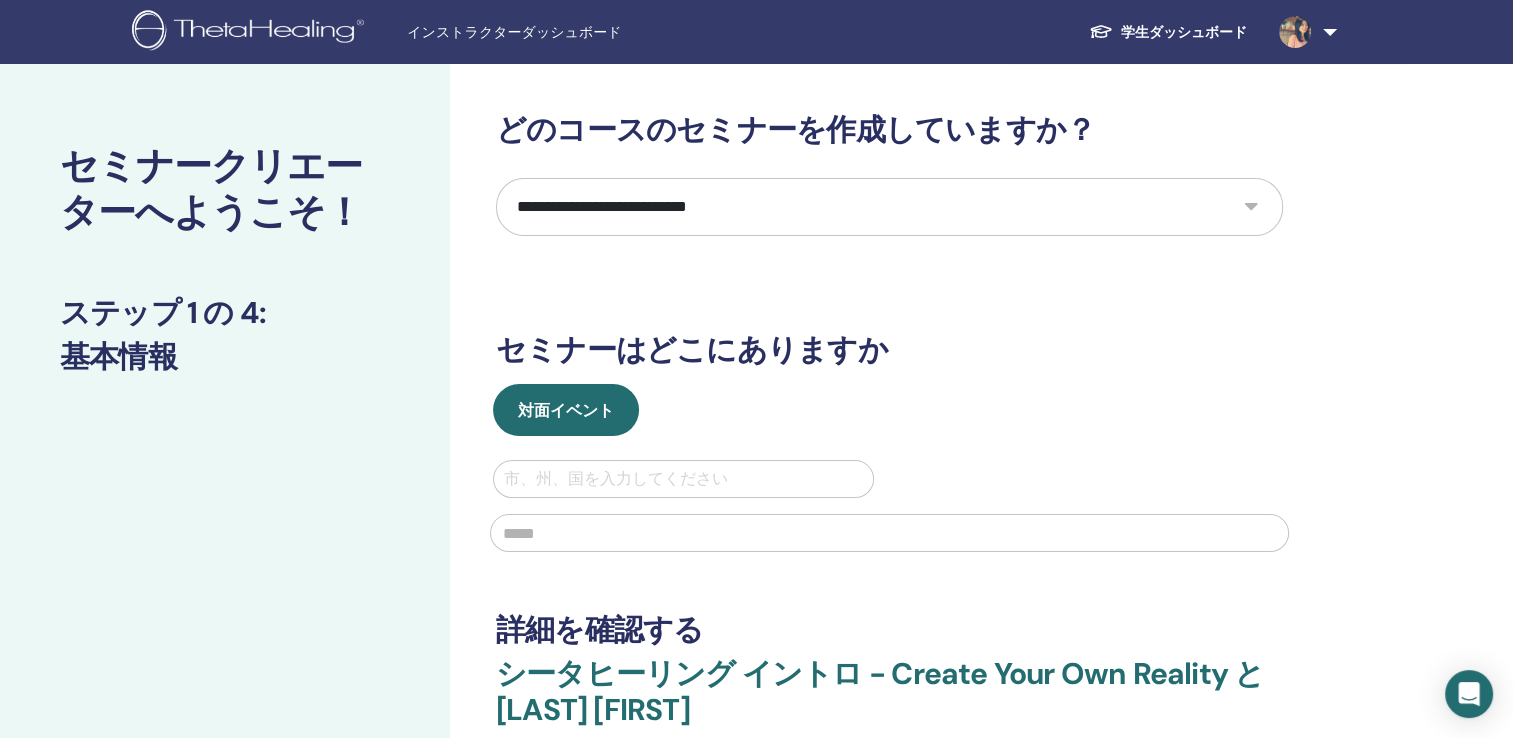 select on "****" 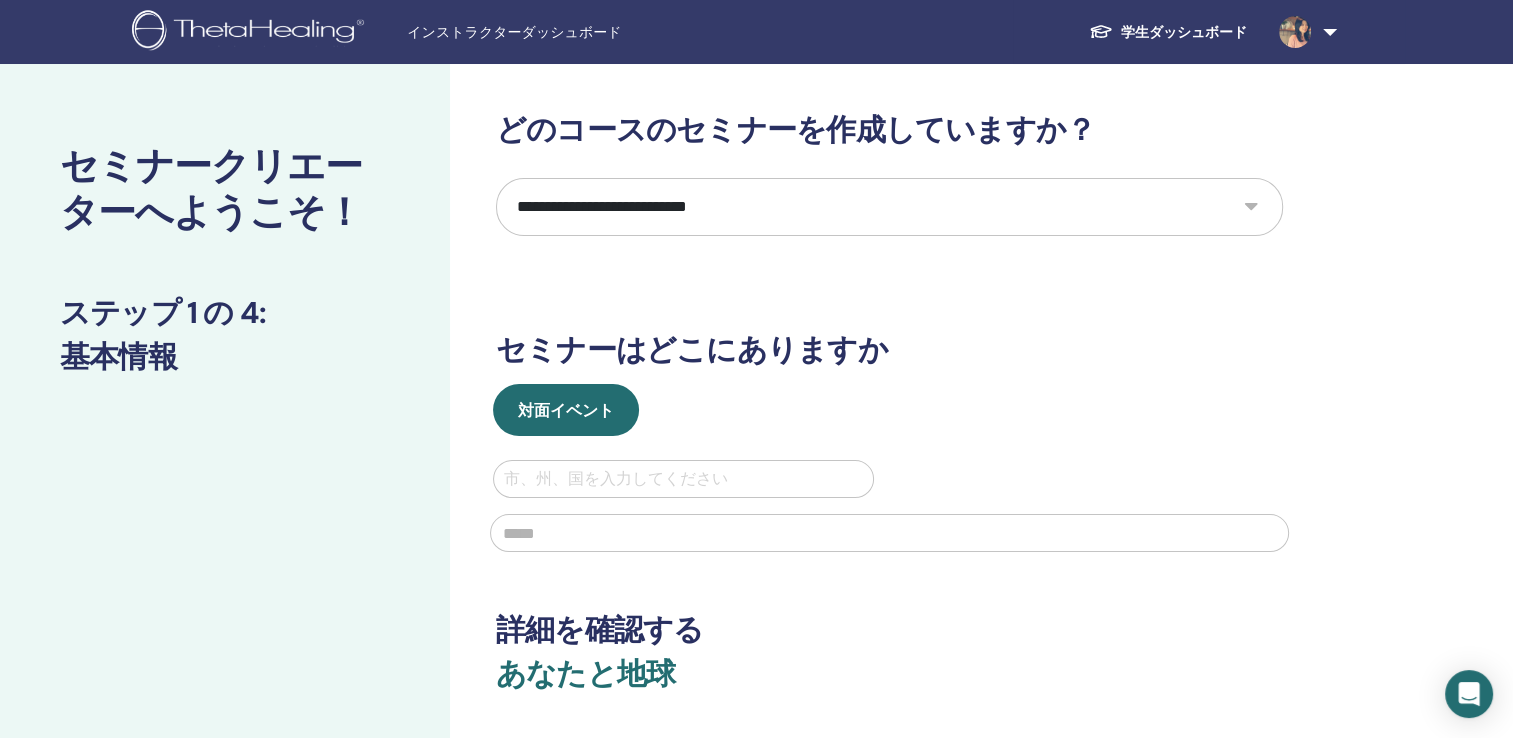 click at bounding box center (683, 479) 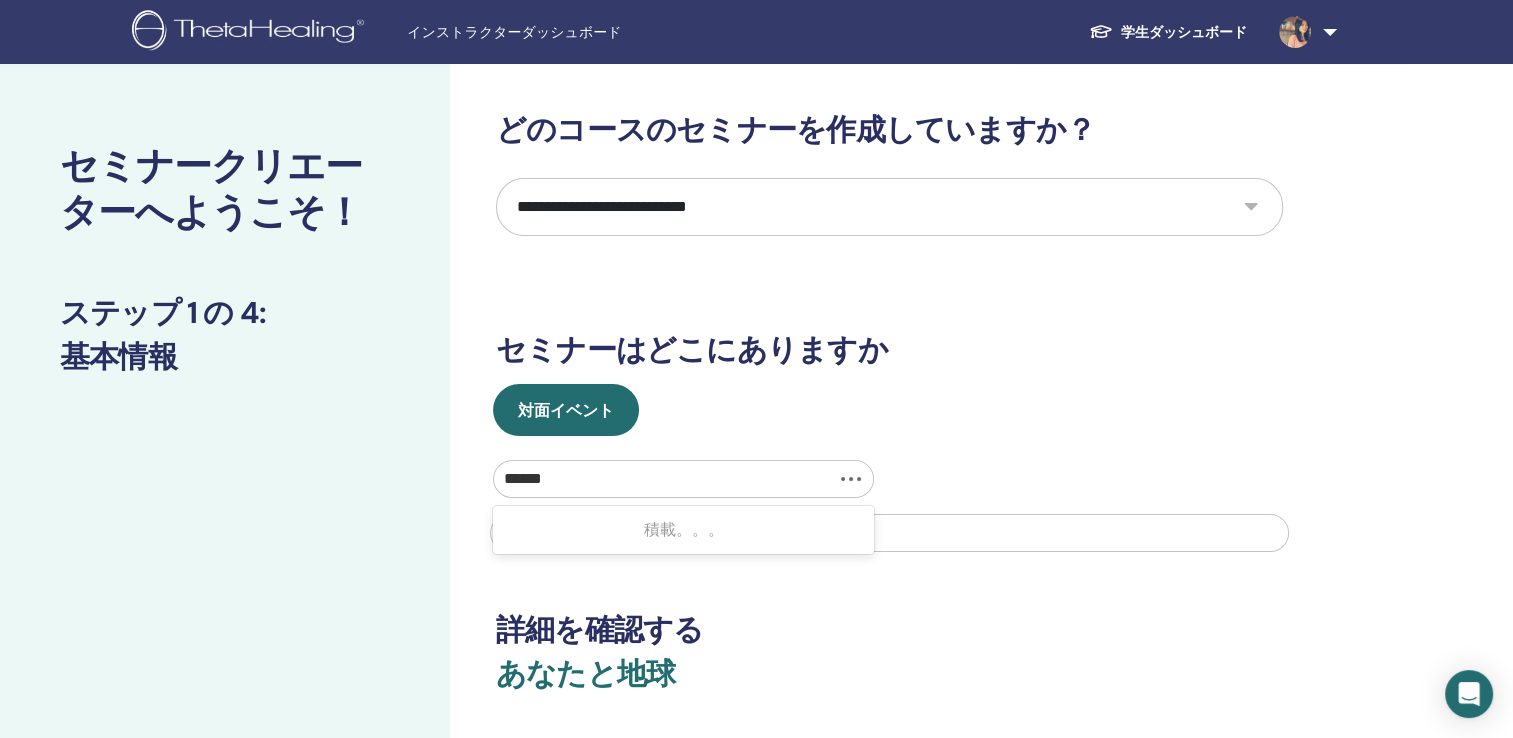type on "*******" 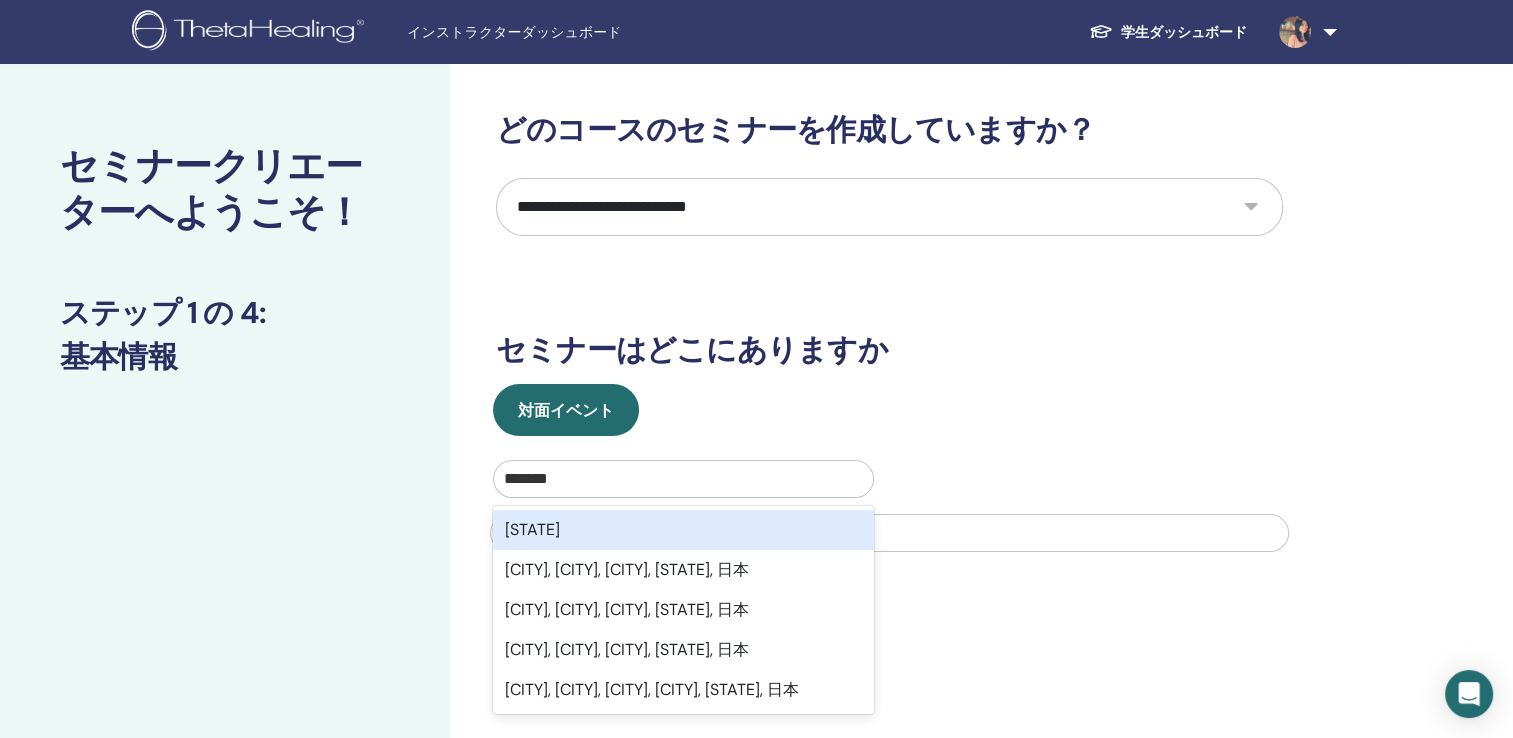 click on "[STATE]" at bounding box center [683, 530] 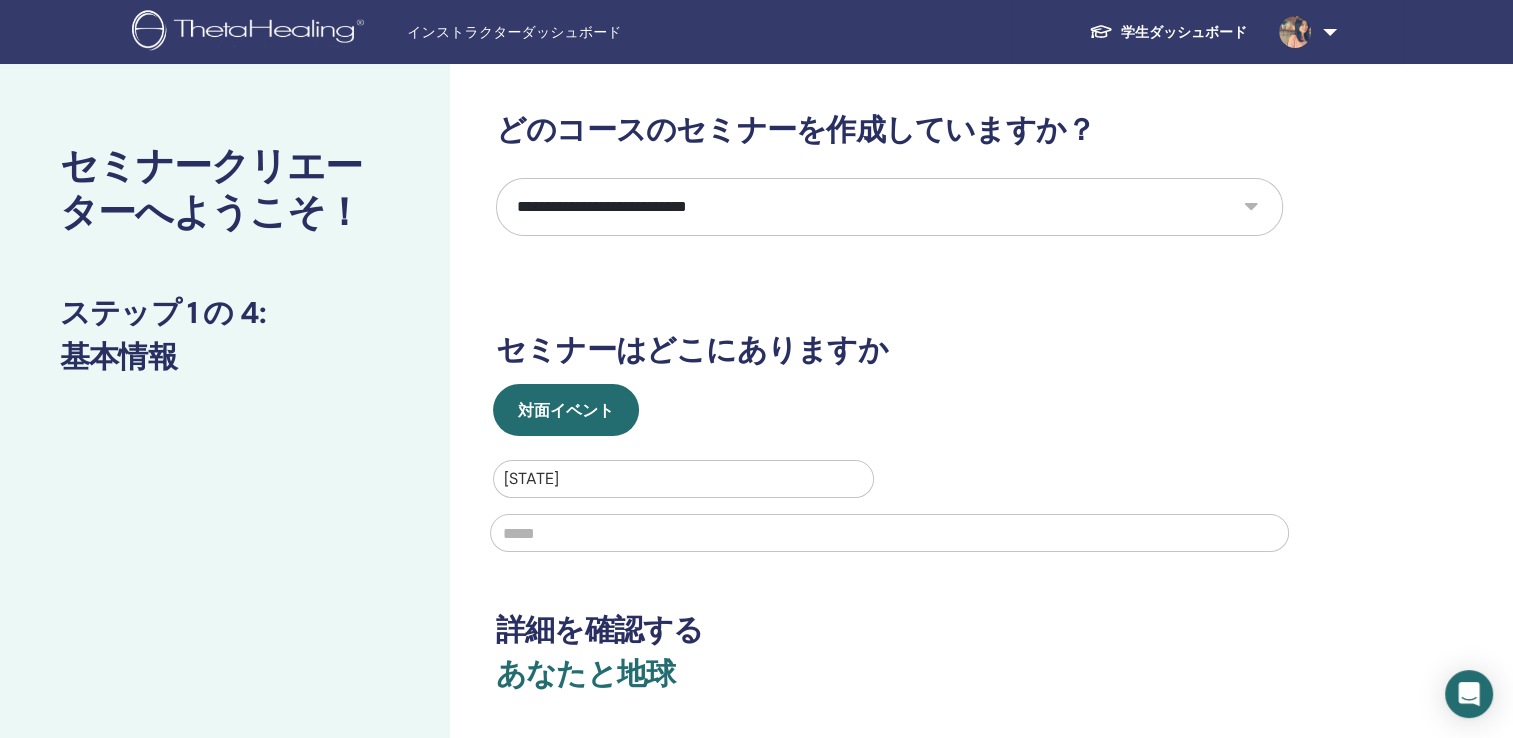 click at bounding box center (889, 533) 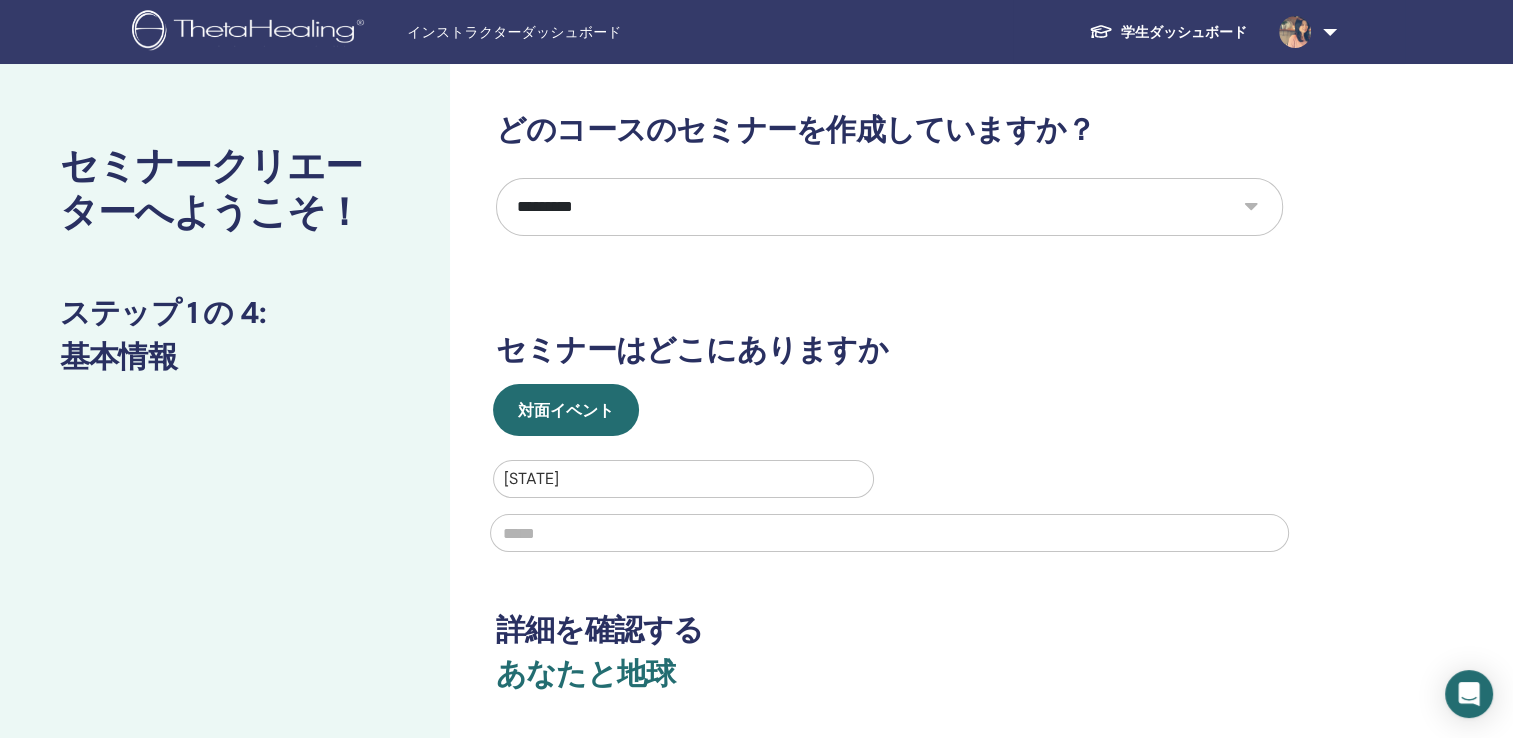 click on "**********" at bounding box center [889, 207] 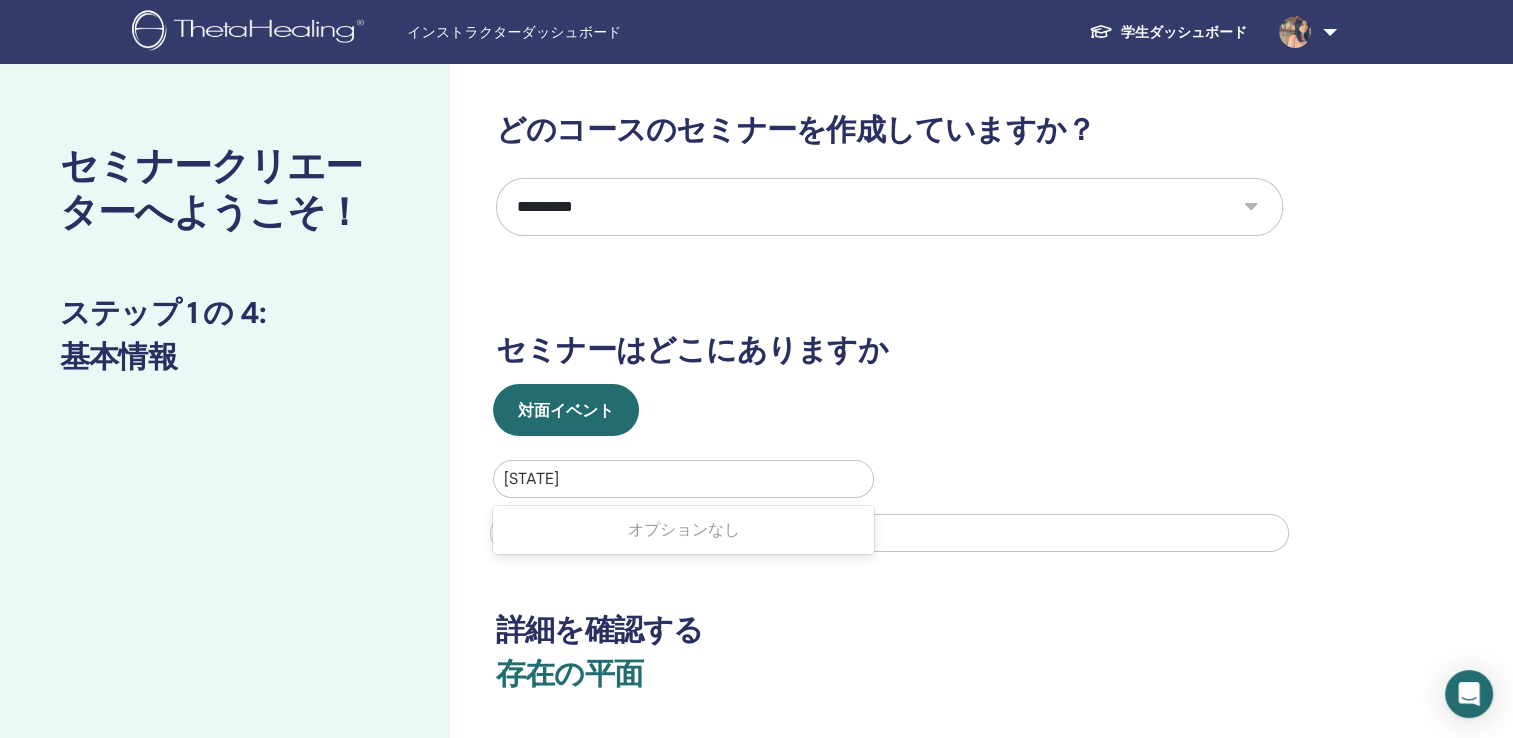 click on "[STATE]" at bounding box center (683, 479) 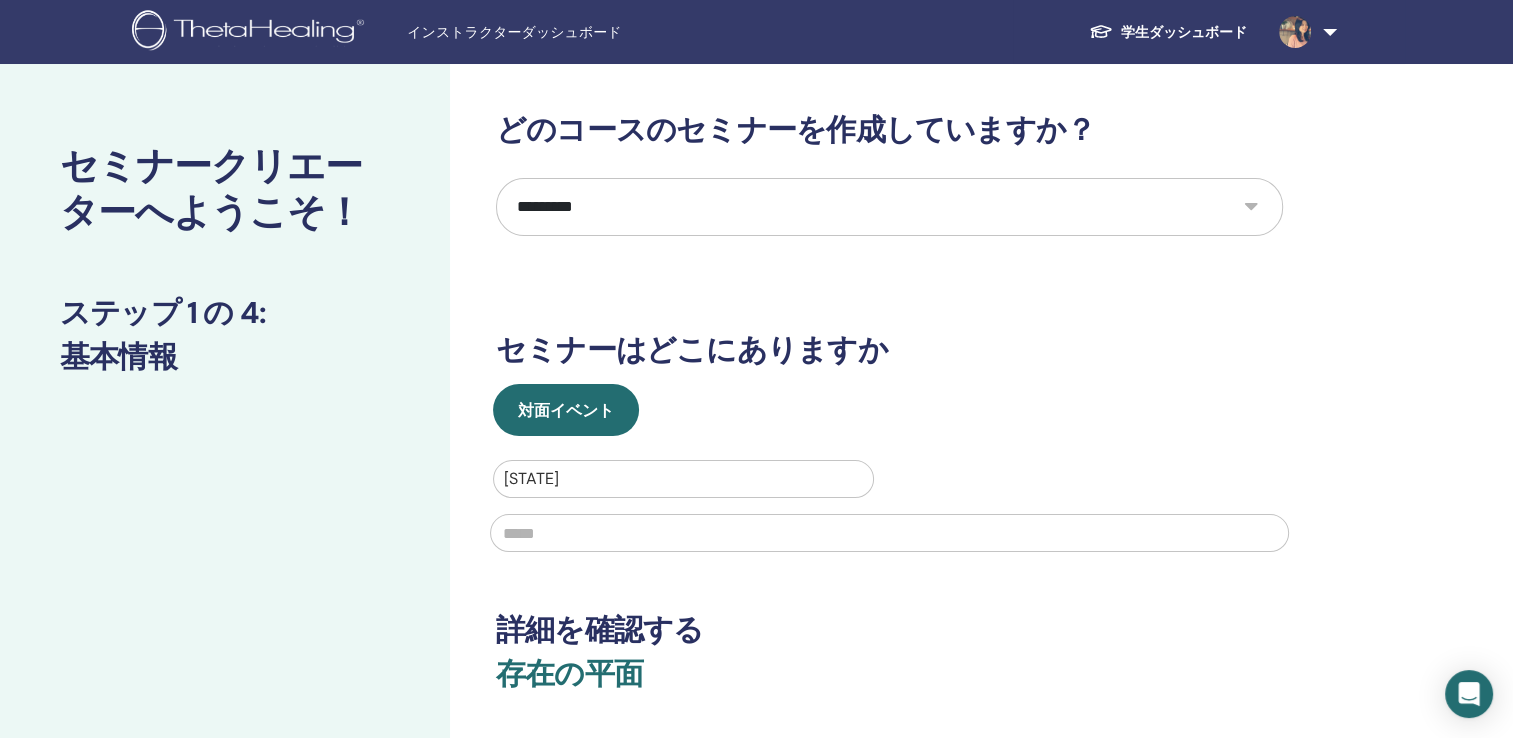click at bounding box center [683, 479] 